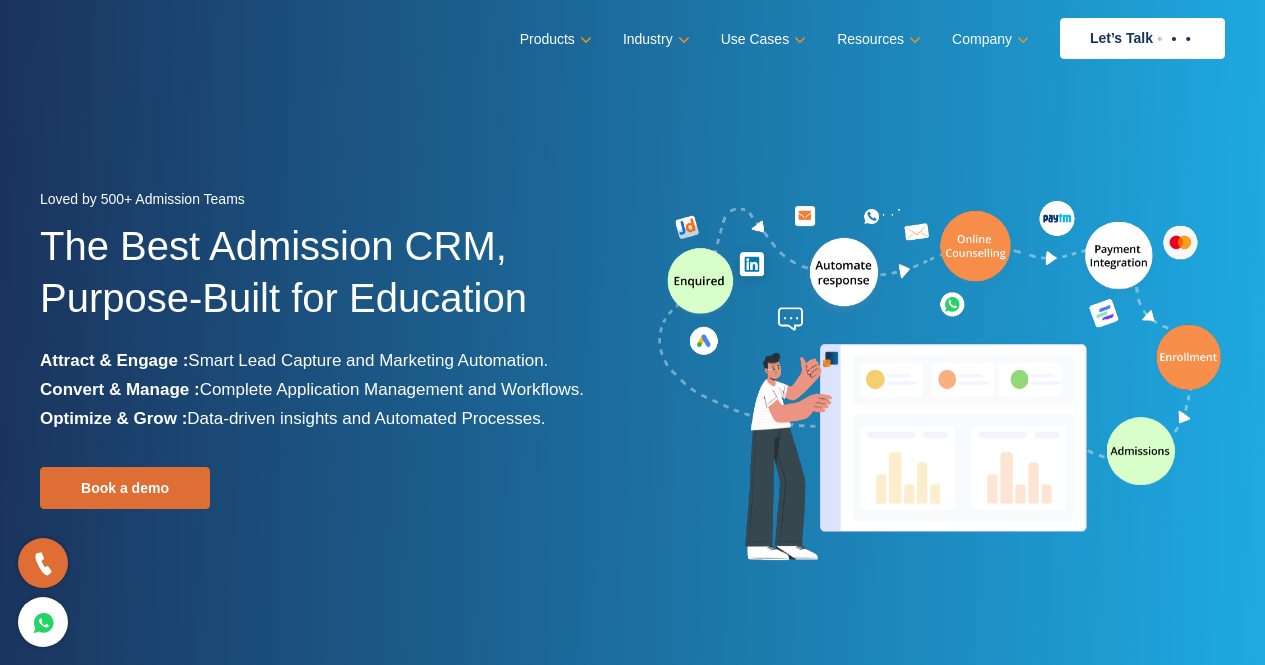 scroll, scrollTop: 0, scrollLeft: 0, axis: both 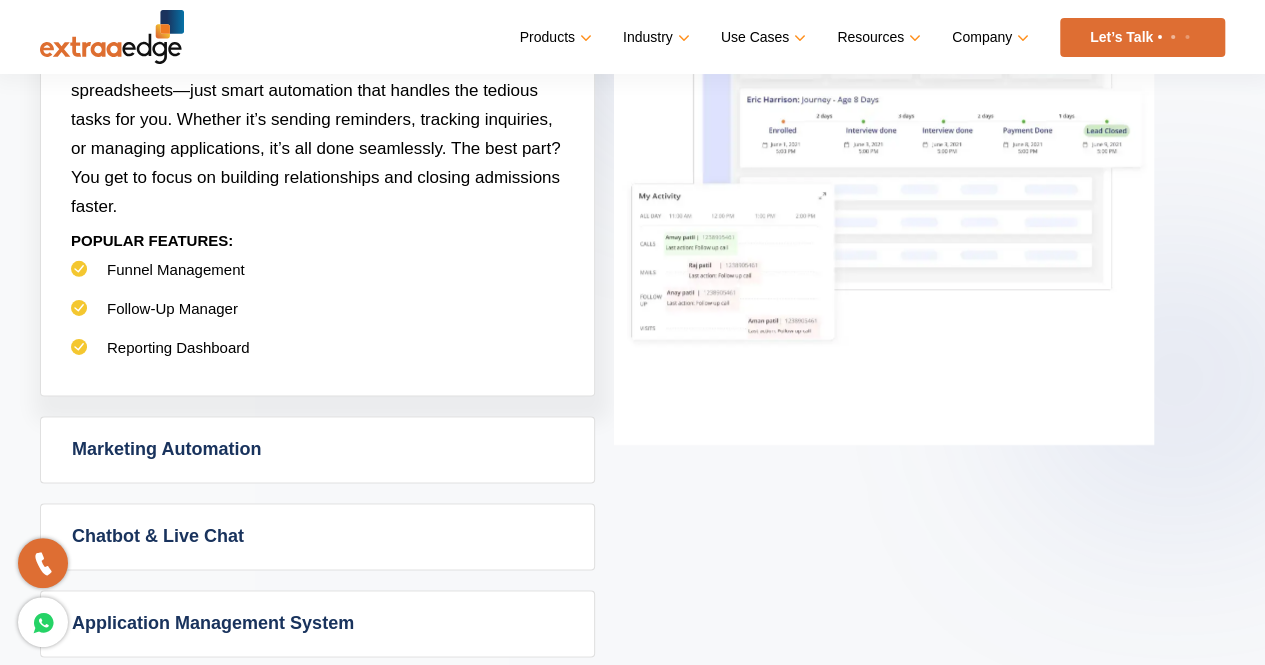 click on "Chatbot & Live Chat" at bounding box center [317, 536] 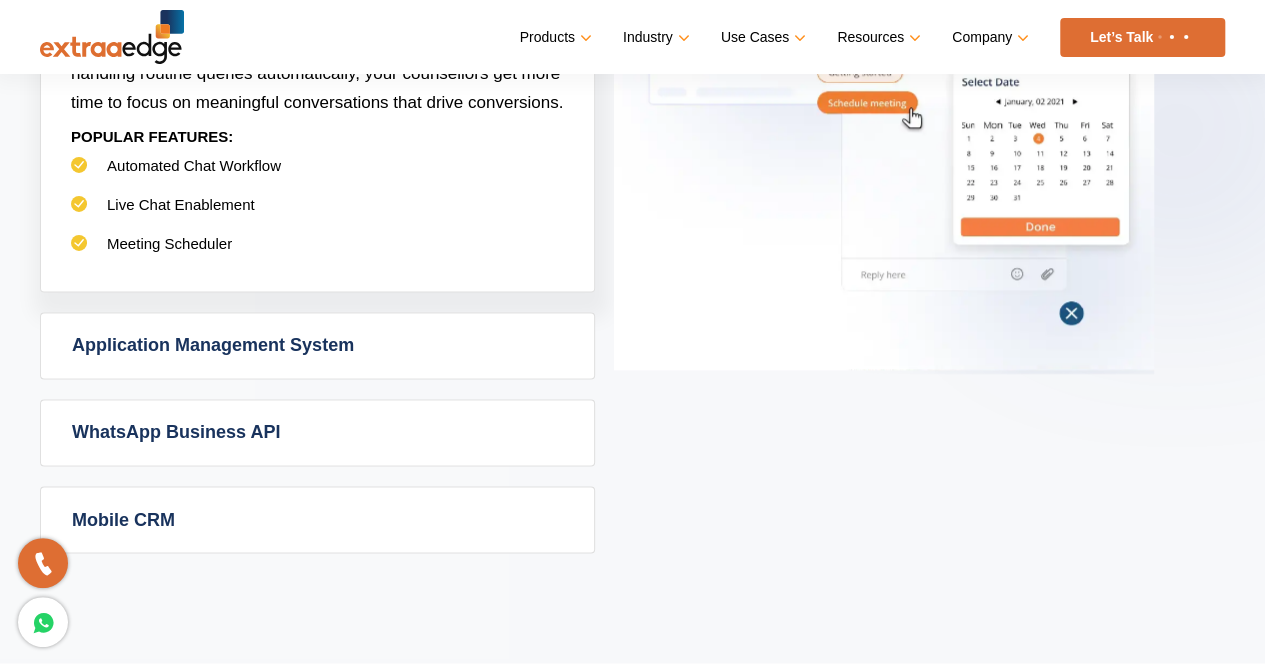 scroll, scrollTop: 1373, scrollLeft: 0, axis: vertical 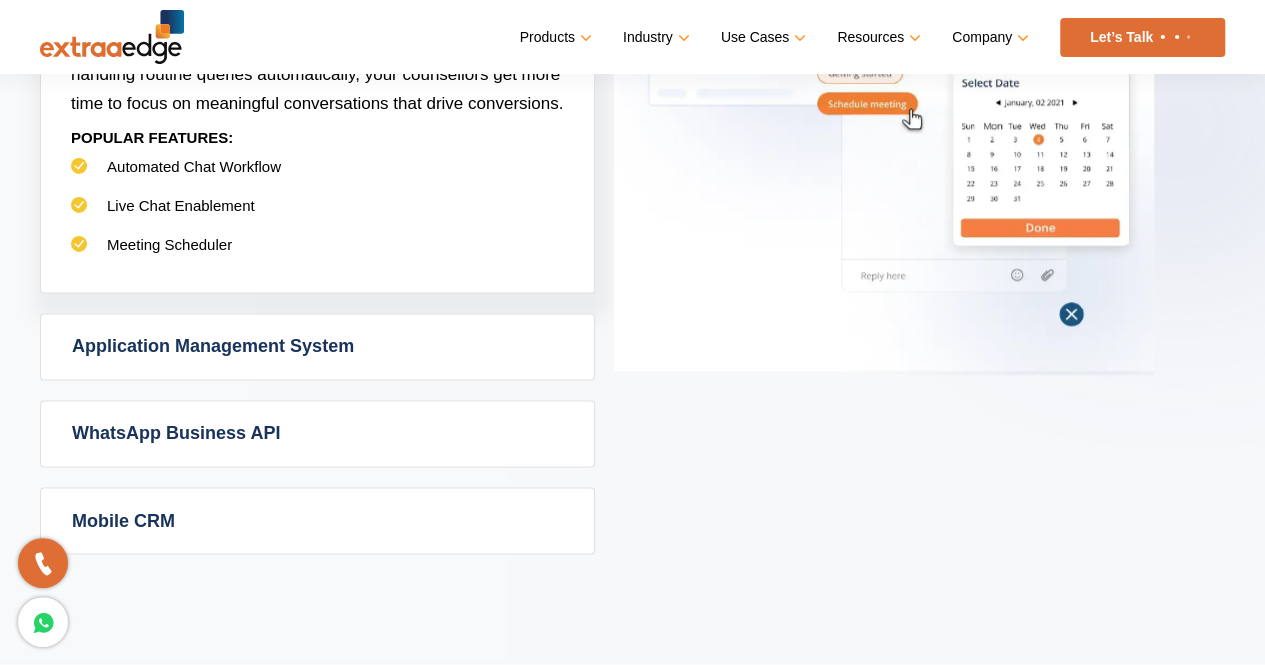 click on "WhatsApp Business API" at bounding box center [317, 433] 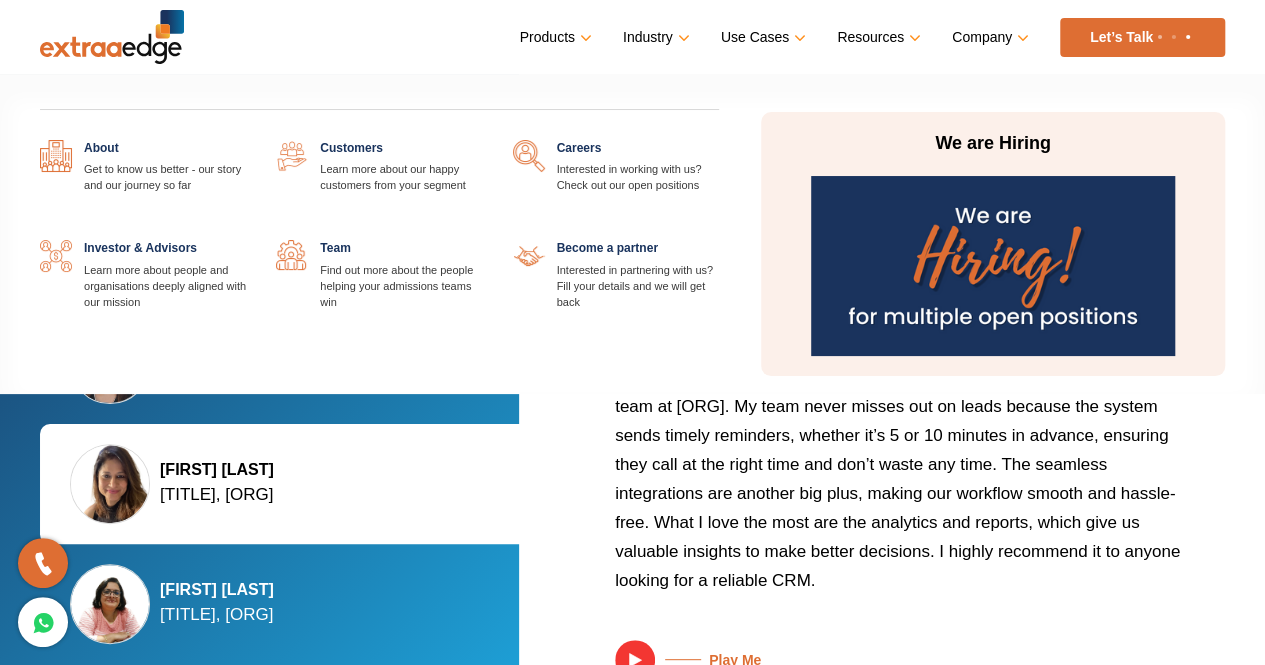 scroll, scrollTop: 3830, scrollLeft: 0, axis: vertical 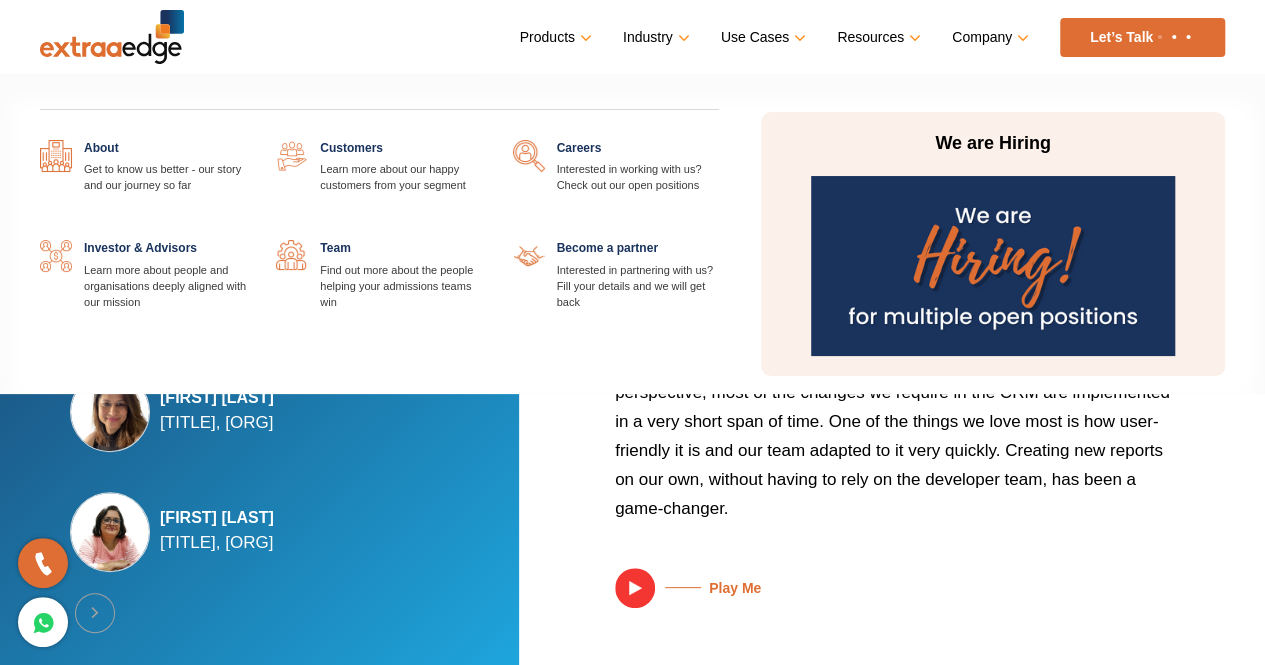 click at bounding box center (246, 240) 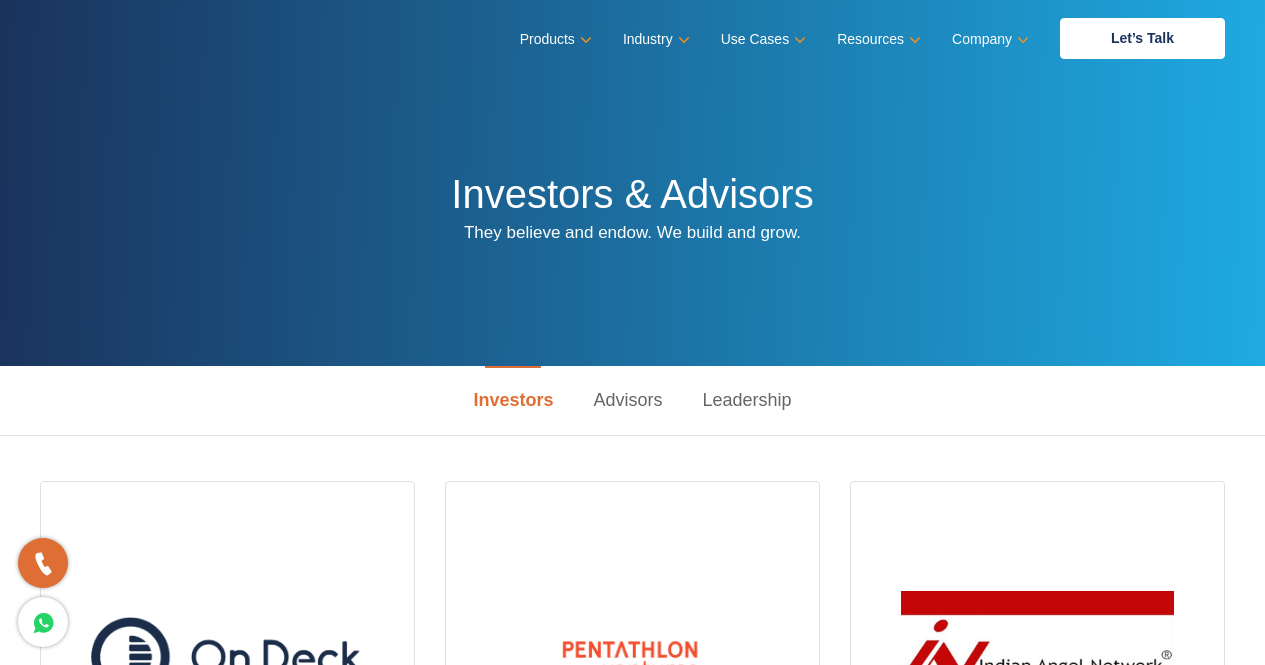 scroll, scrollTop: 0, scrollLeft: 0, axis: both 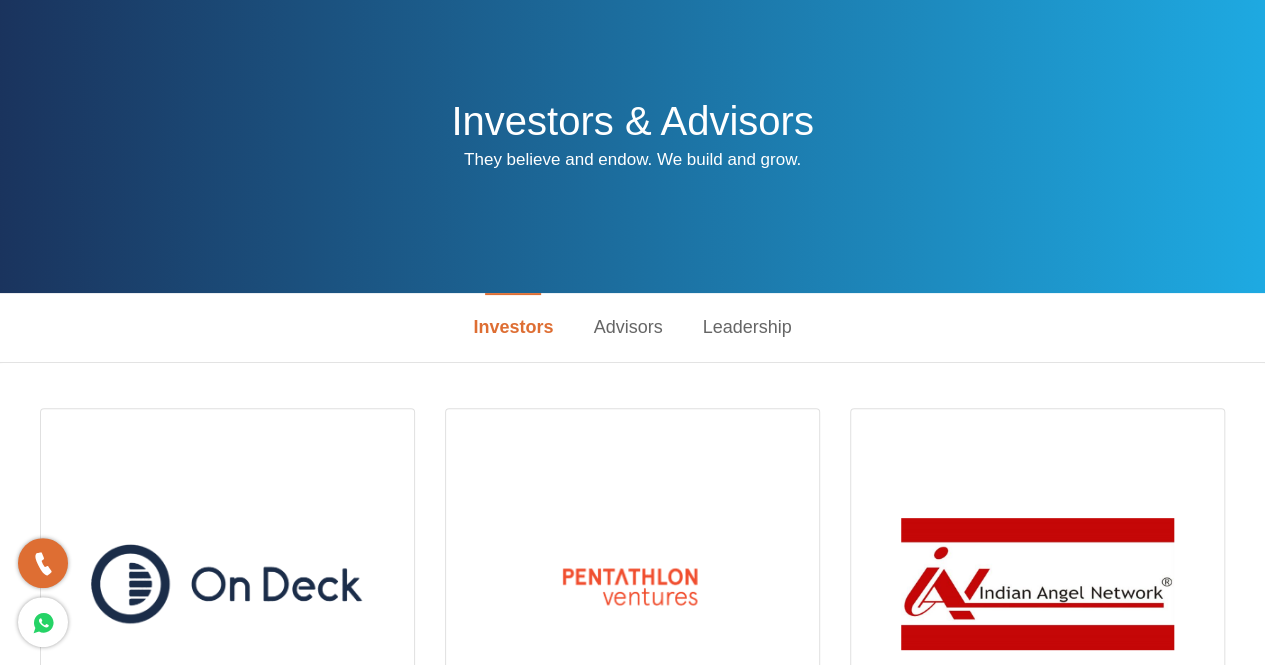 click on "Advisors" at bounding box center [627, 327] 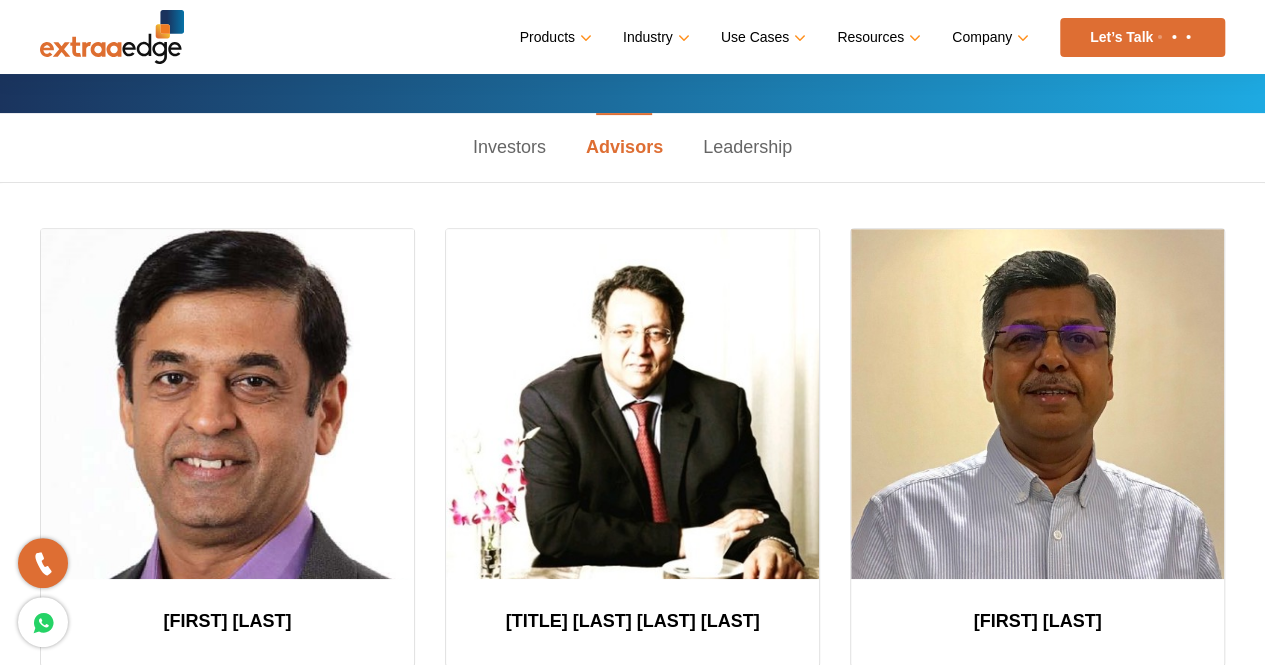 scroll, scrollTop: 255, scrollLeft: 0, axis: vertical 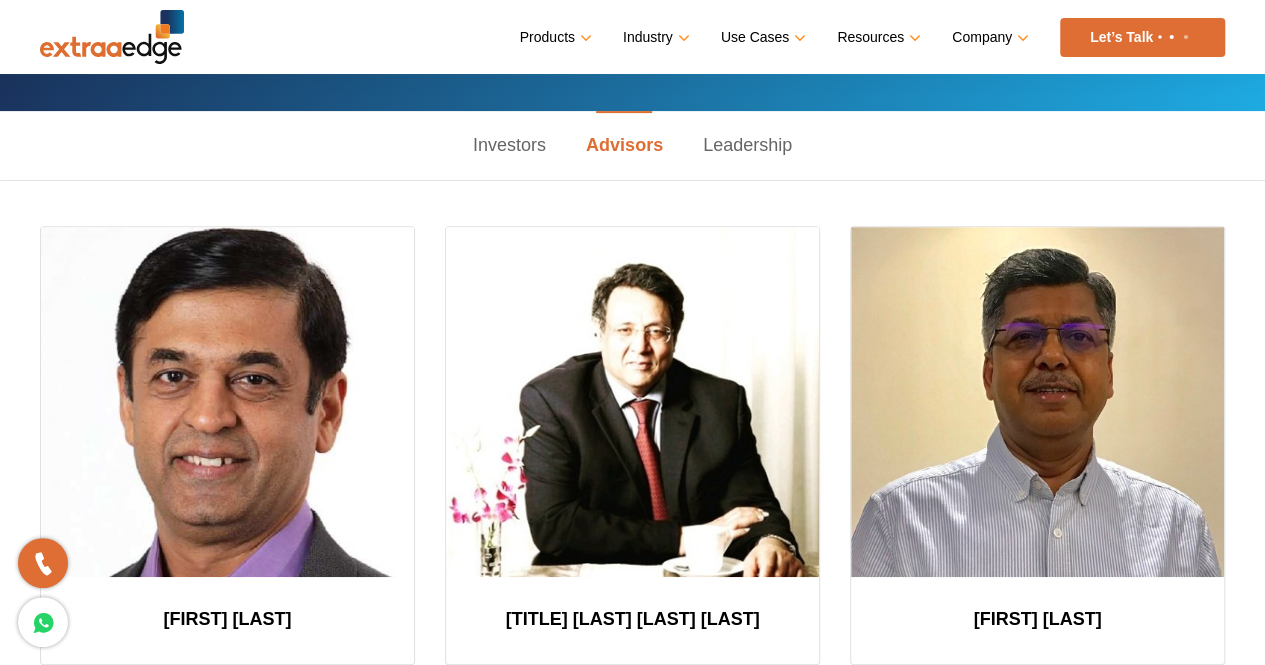 click on "Mr. K R S Jamwal" at bounding box center (632, 460) 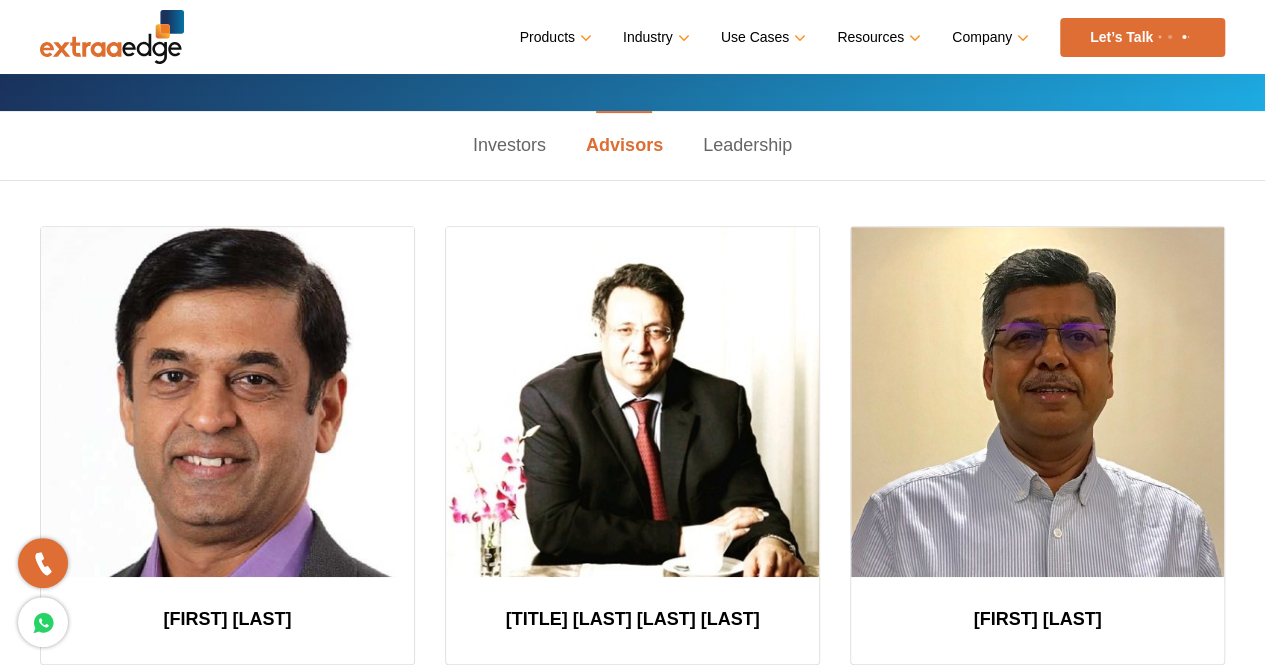 click on "Mr. K R S Jamwal" at bounding box center [632, 460] 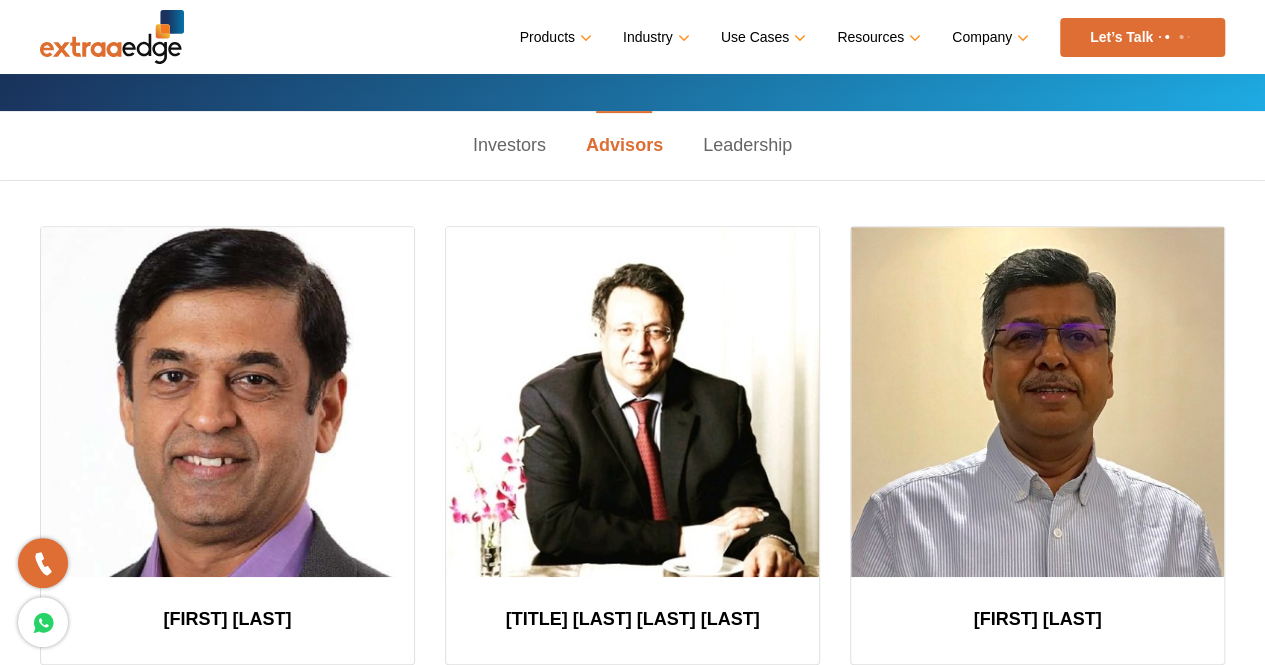 click on "Mr. K R S Jamwal" at bounding box center (632, 460) 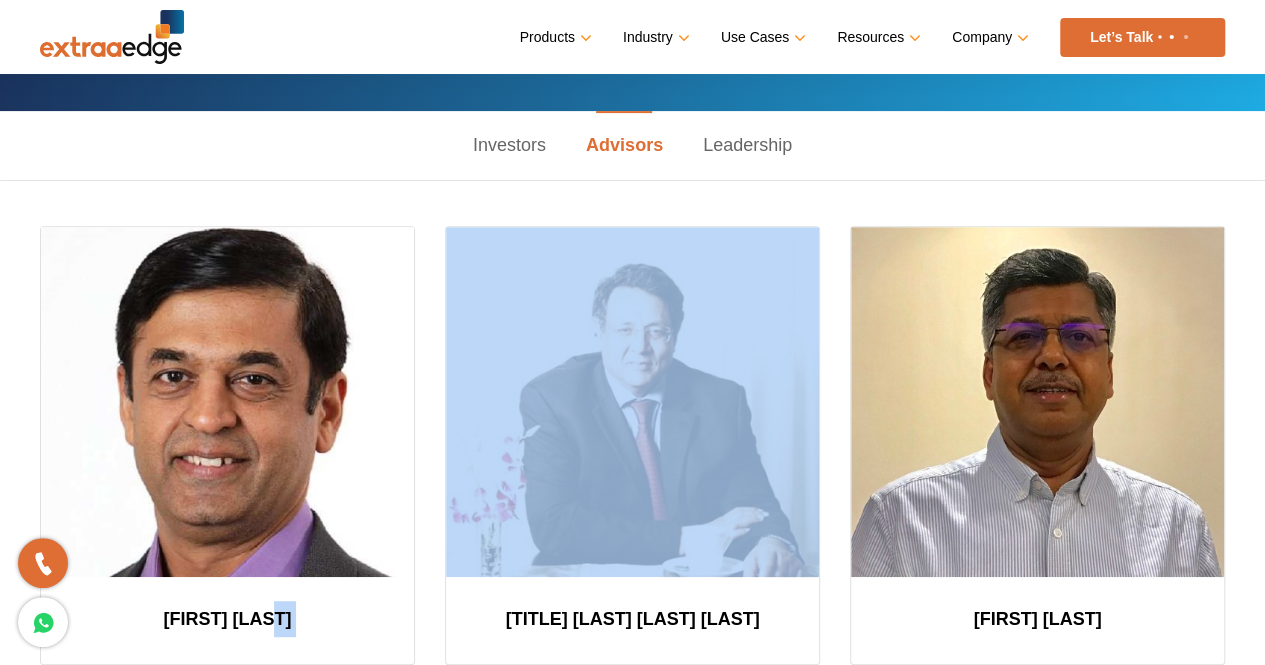 drag, startPoint x: 414, startPoint y: 597, endPoint x: 431, endPoint y: 597, distance: 17 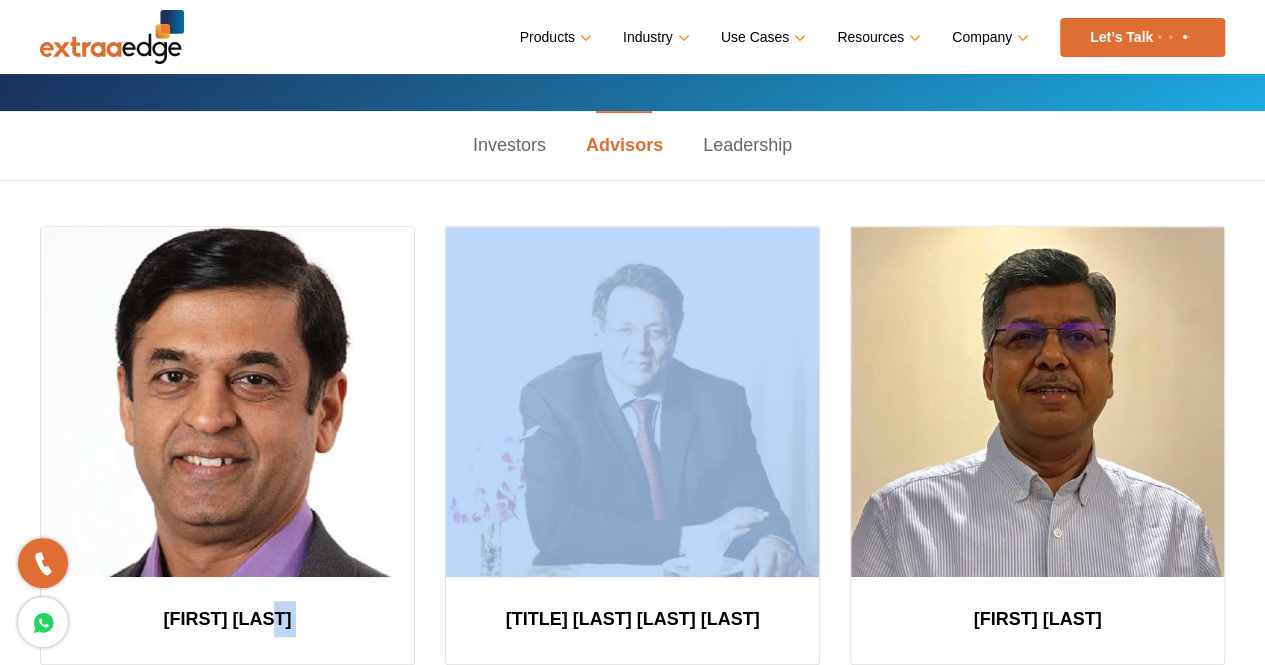 click on "Monish Darda
Mr. K R S Jamwal" at bounding box center (632, 460) 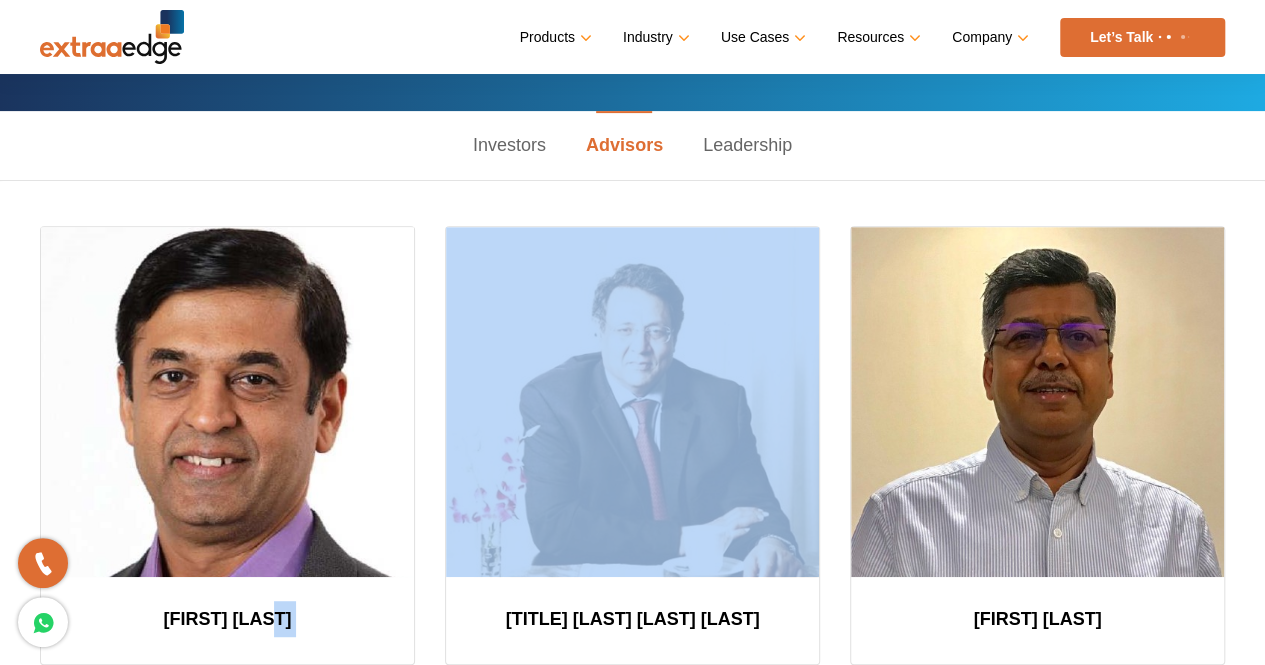 click on "Mr. K R S Jamwal" at bounding box center (632, 460) 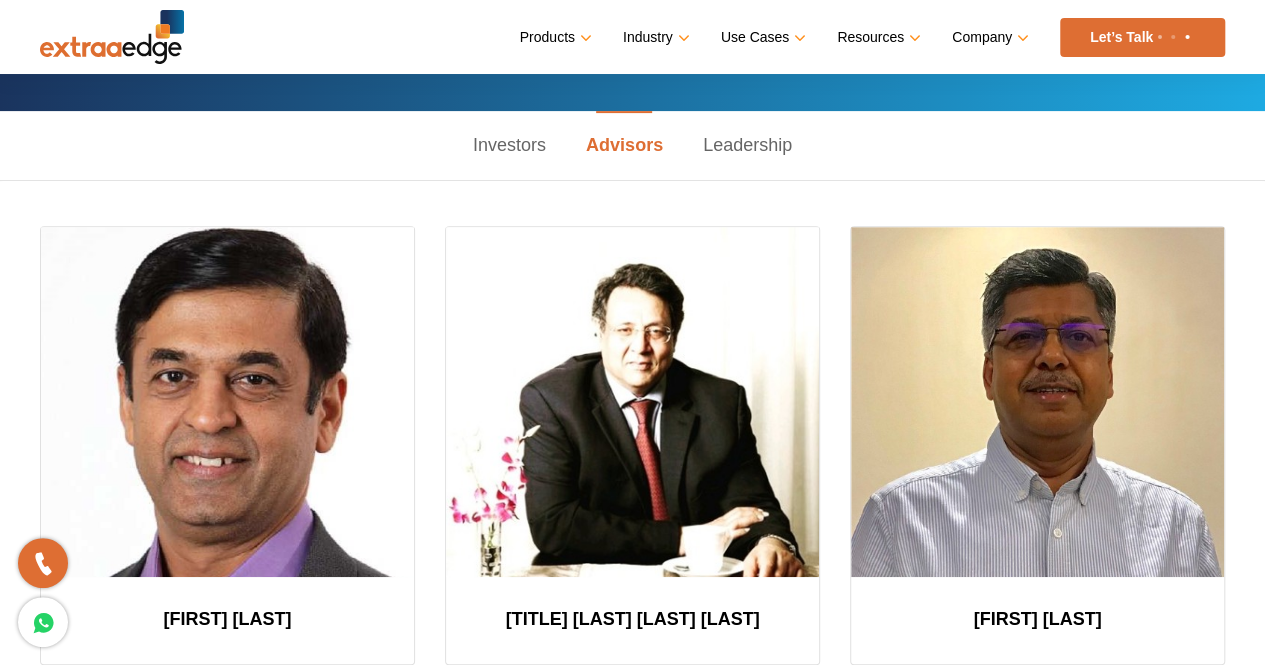 click on "Monish Darda" at bounding box center [227, 460] 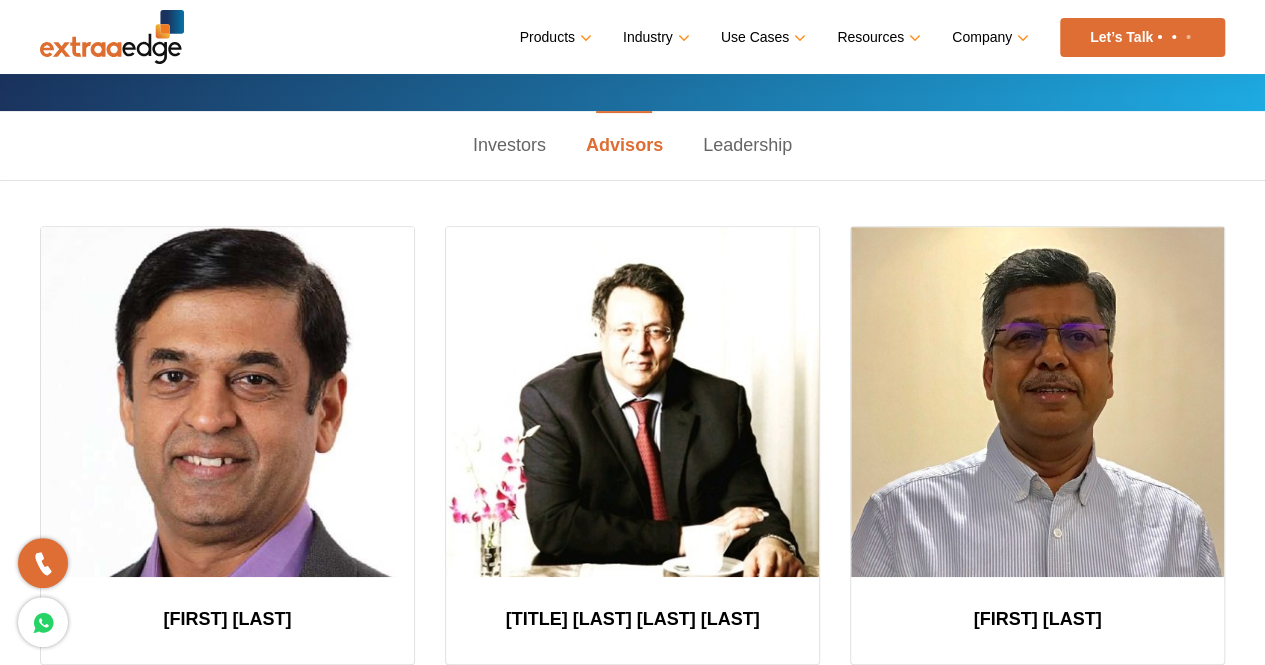 click on "Monish Darda" at bounding box center (227, 460) 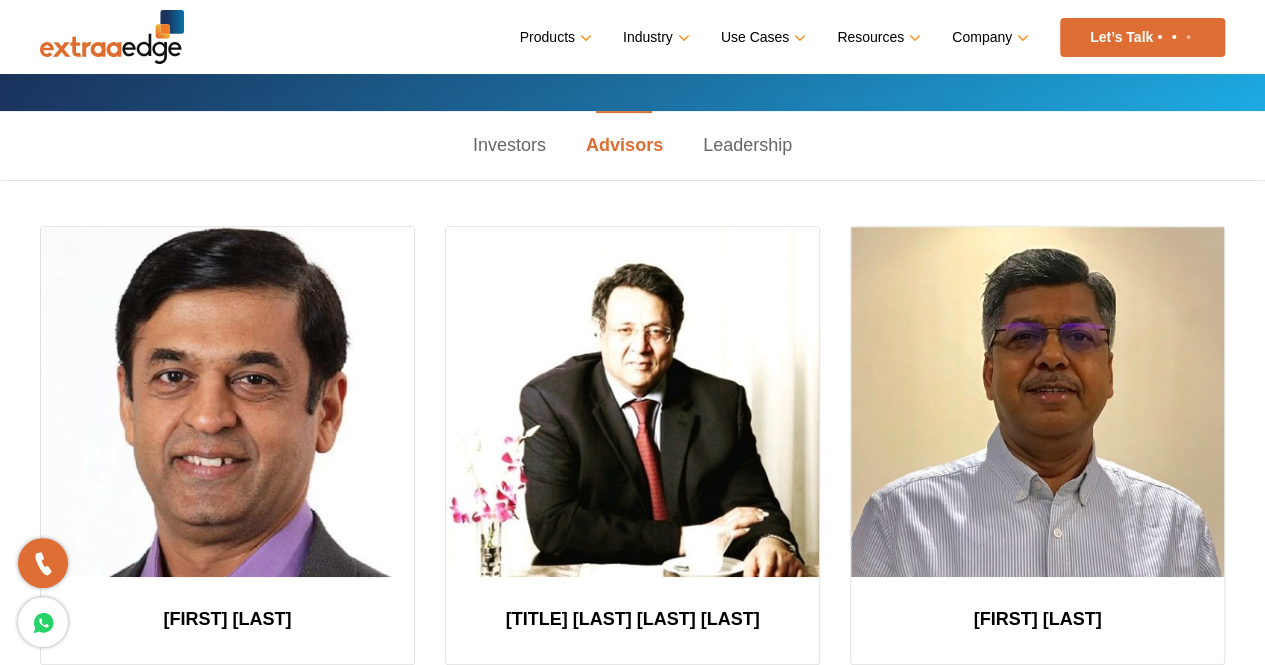 click on "Monish Darda" at bounding box center (227, 460) 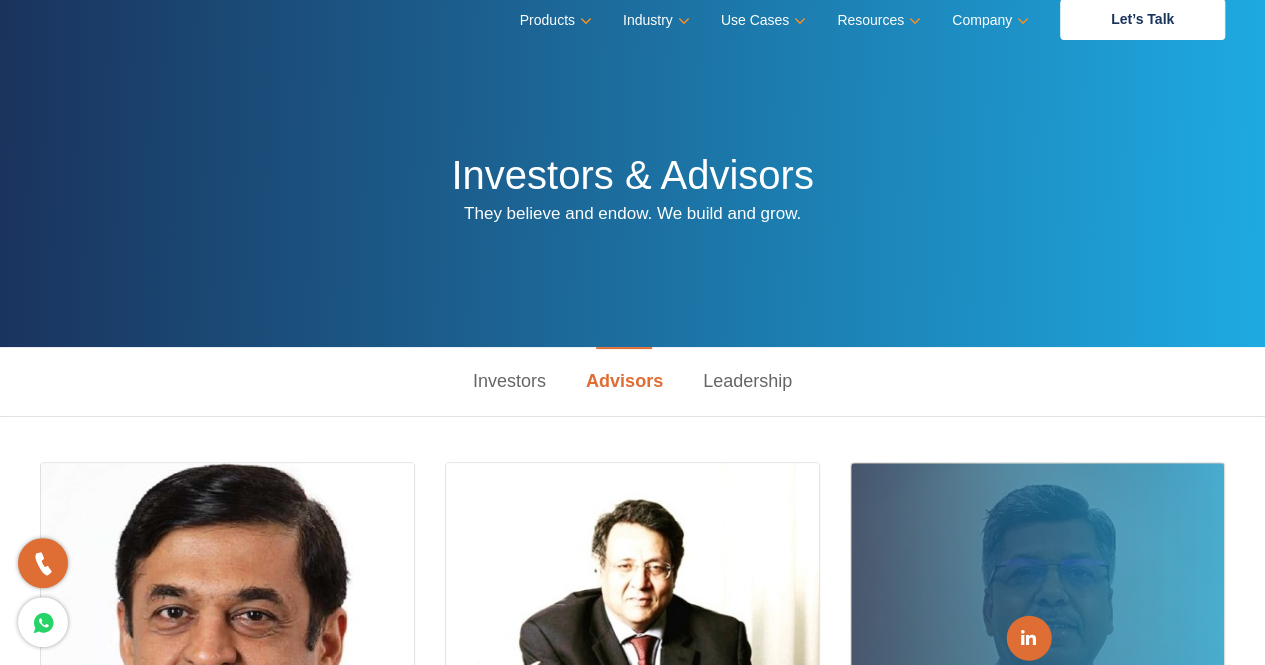 scroll, scrollTop: 0, scrollLeft: 0, axis: both 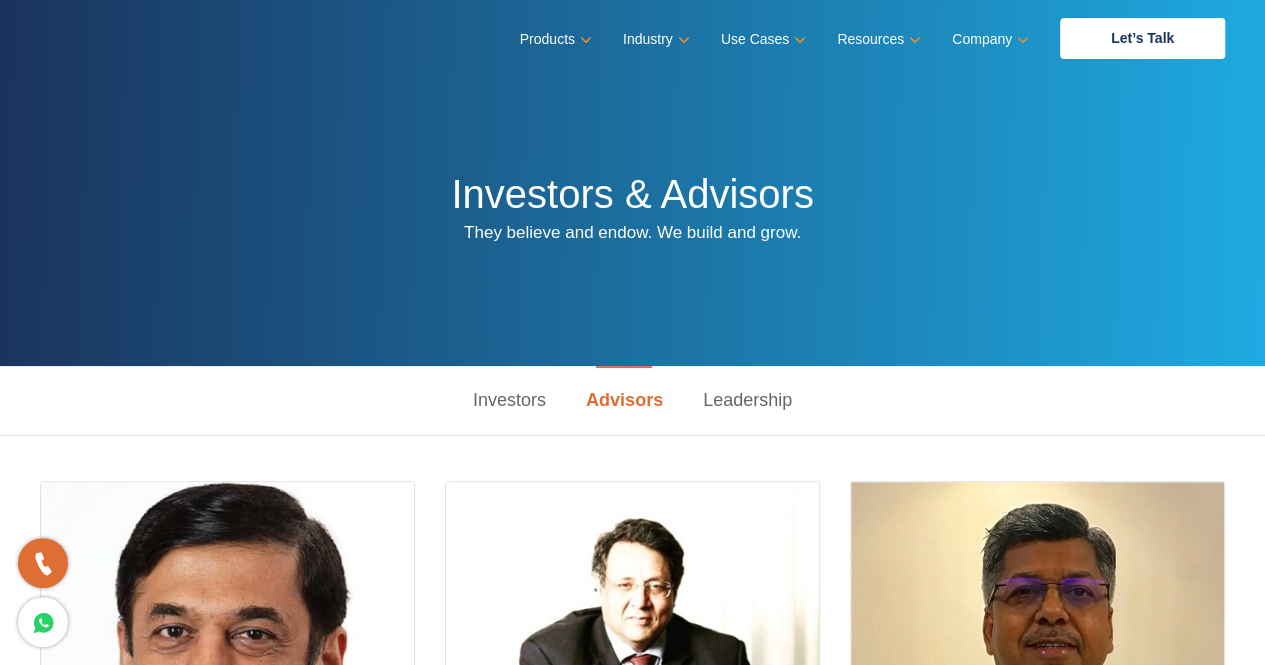 click on "Leadership" at bounding box center (747, 400) 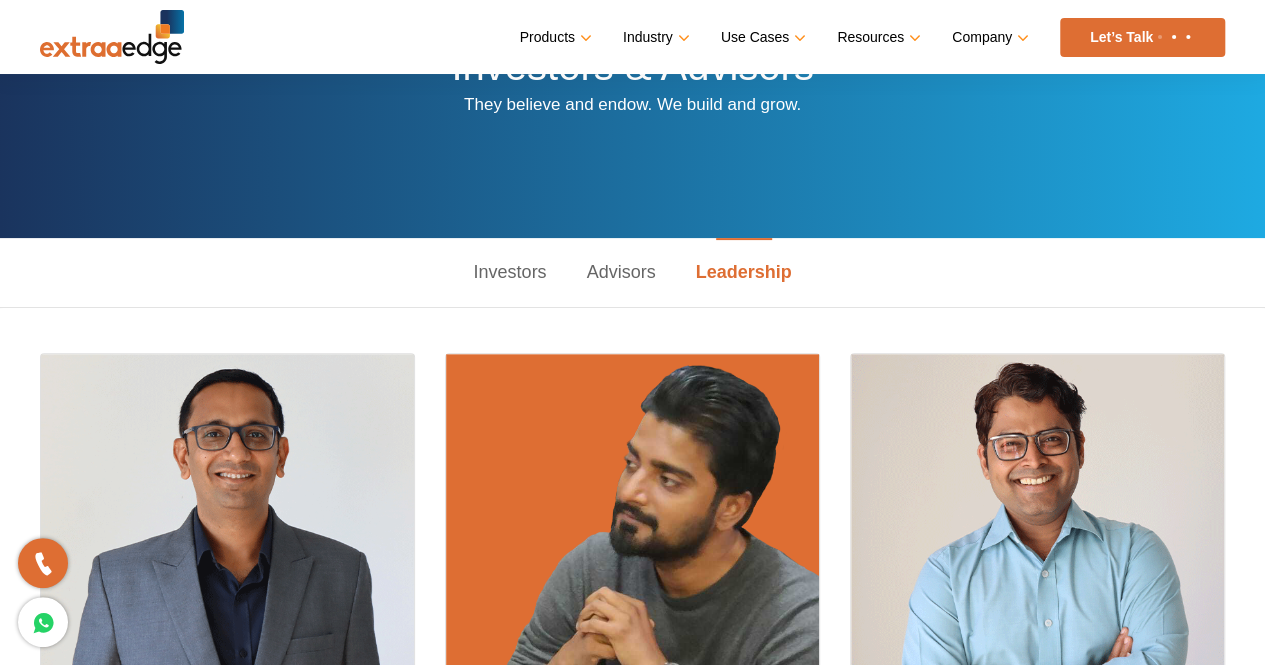 scroll, scrollTop: 0, scrollLeft: 0, axis: both 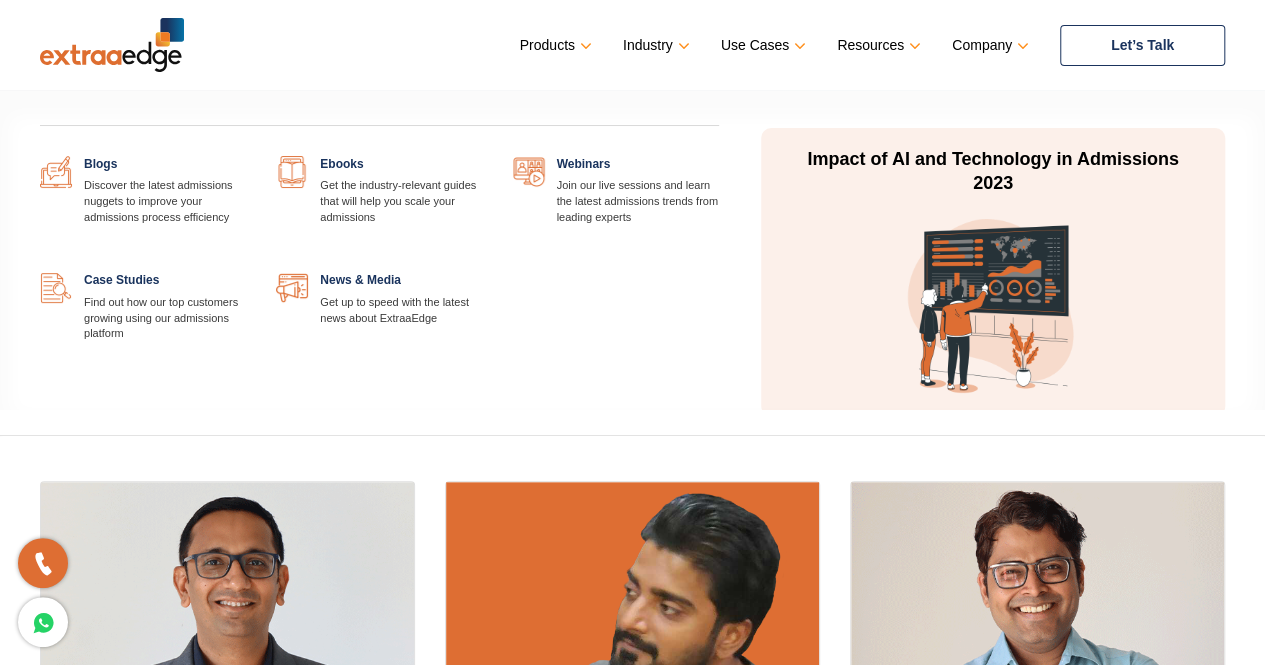 click at bounding box center (483, 272) 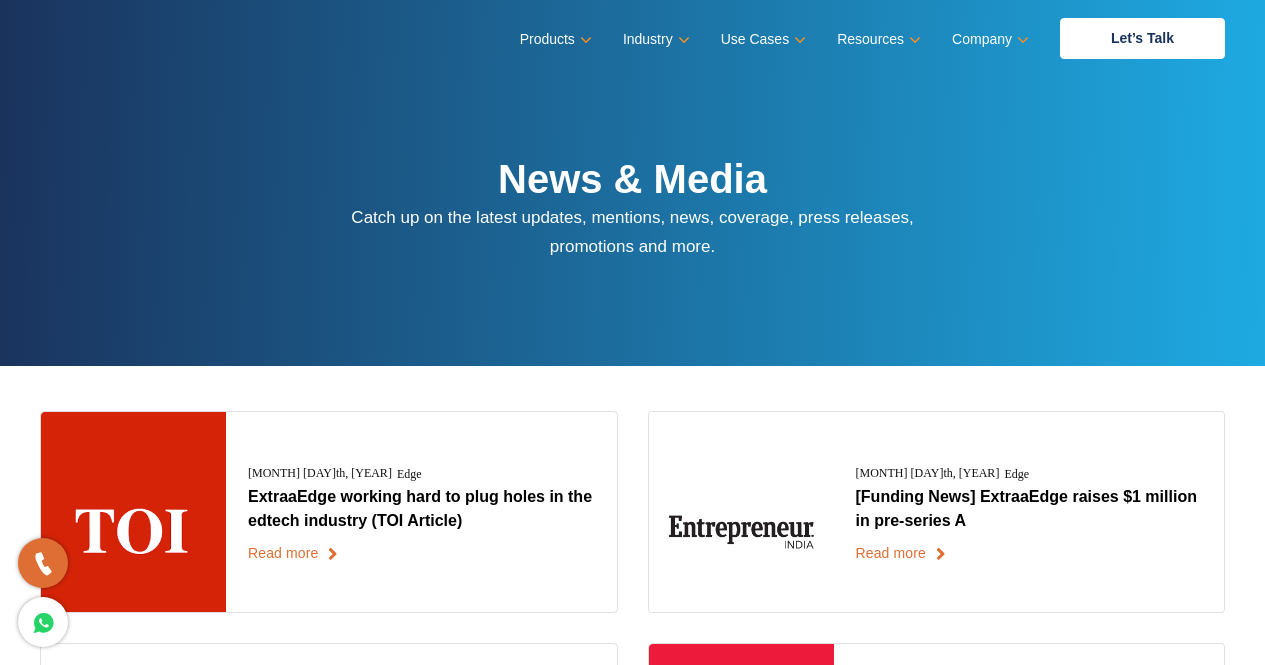 scroll, scrollTop: 0, scrollLeft: 0, axis: both 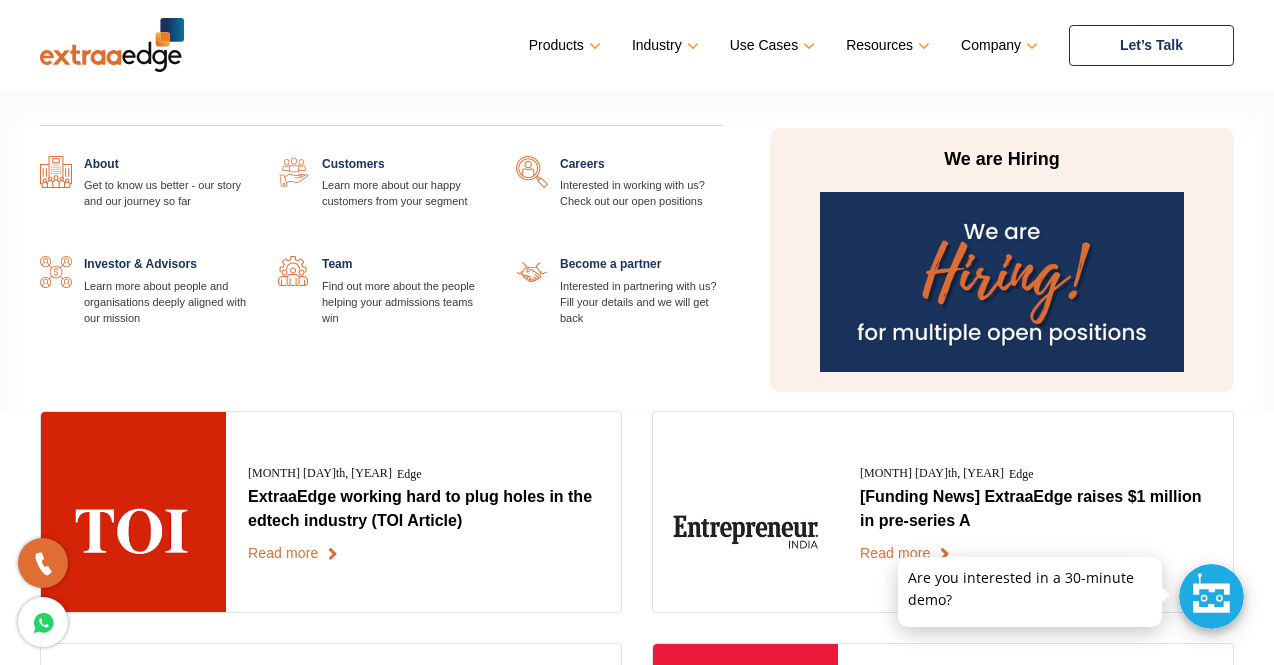 click at bounding box center [486, 256] 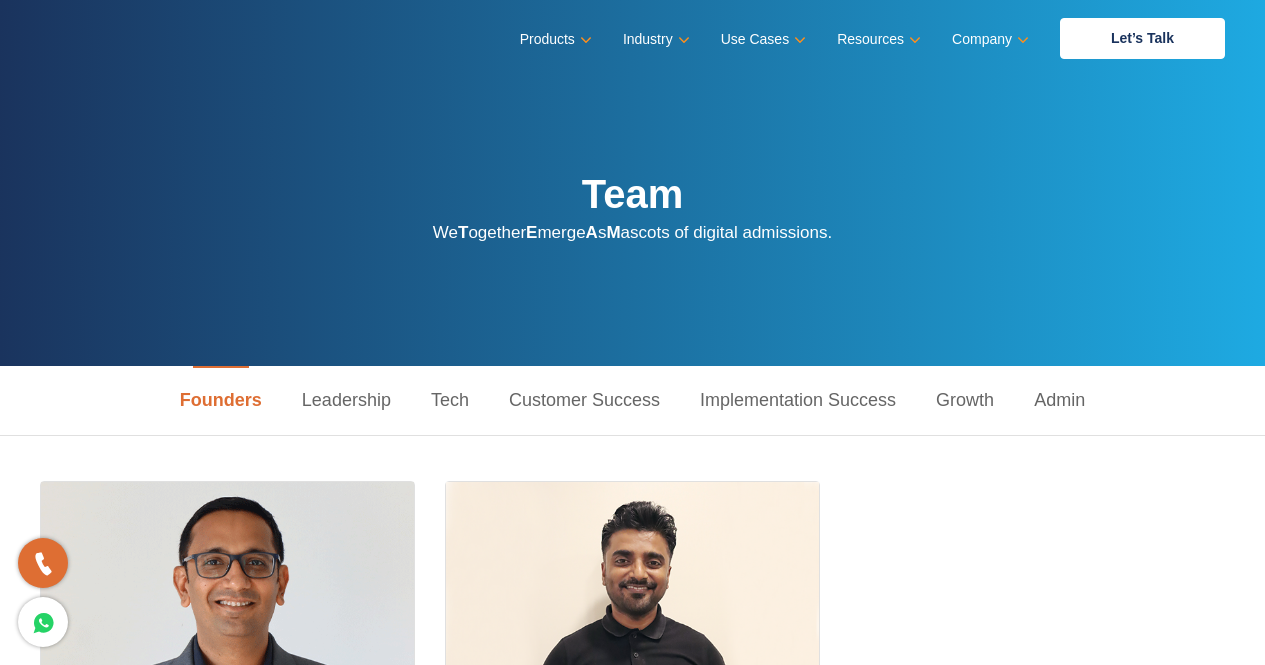 scroll, scrollTop: 0, scrollLeft: 0, axis: both 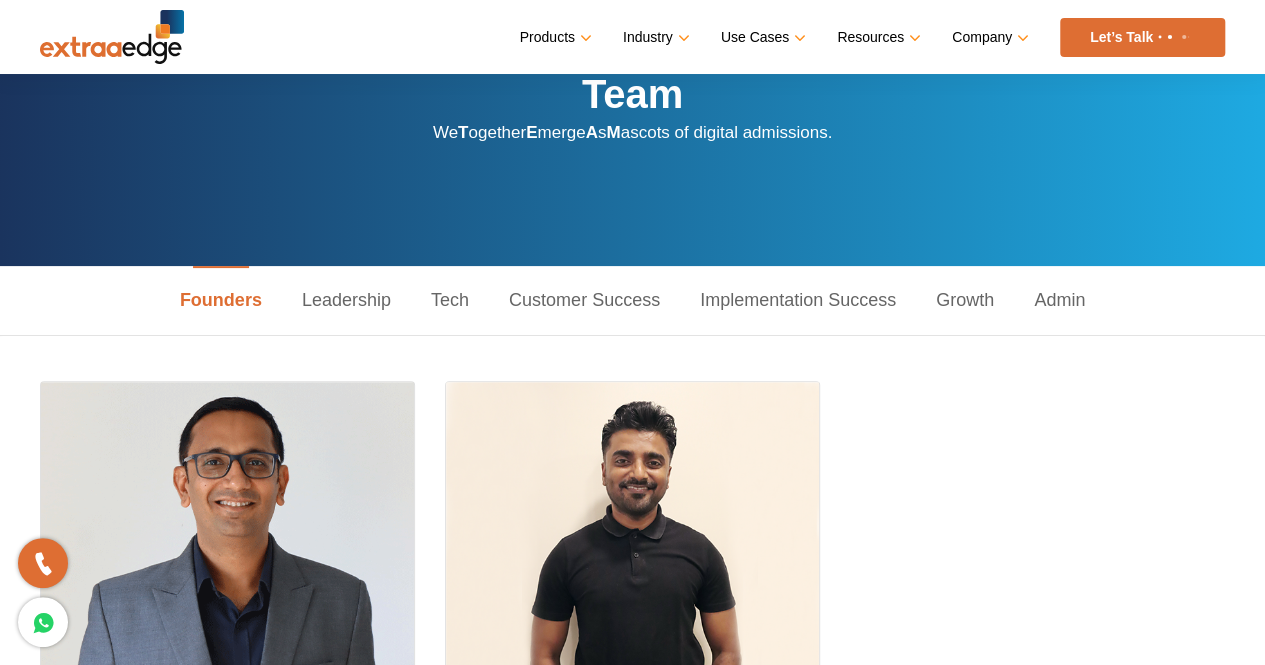 click on "Leadership" at bounding box center (346, 300) 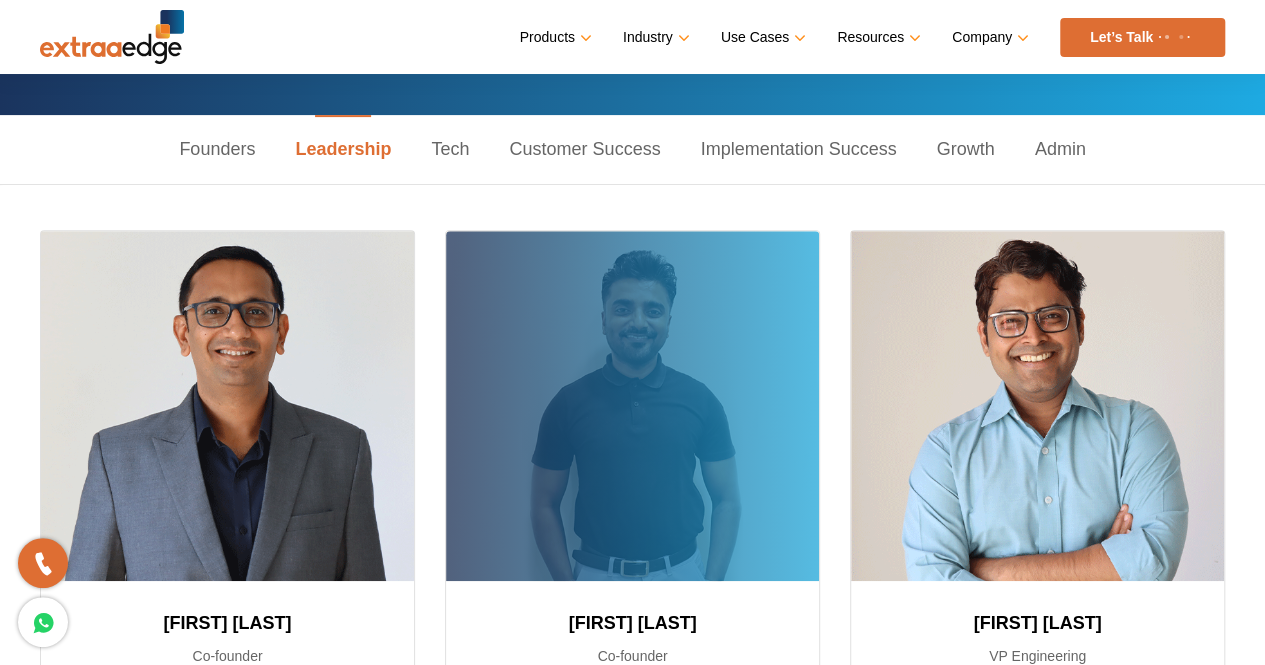 scroll, scrollTop: 250, scrollLeft: 0, axis: vertical 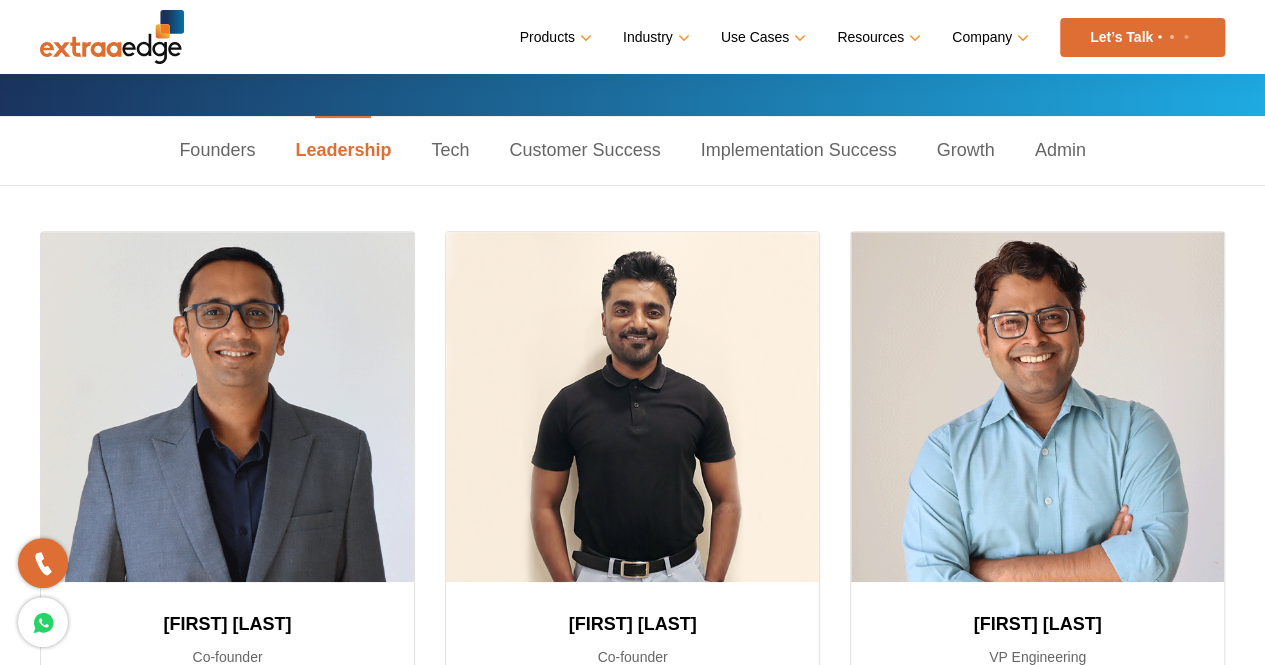 click on "Tech" at bounding box center (450, 150) 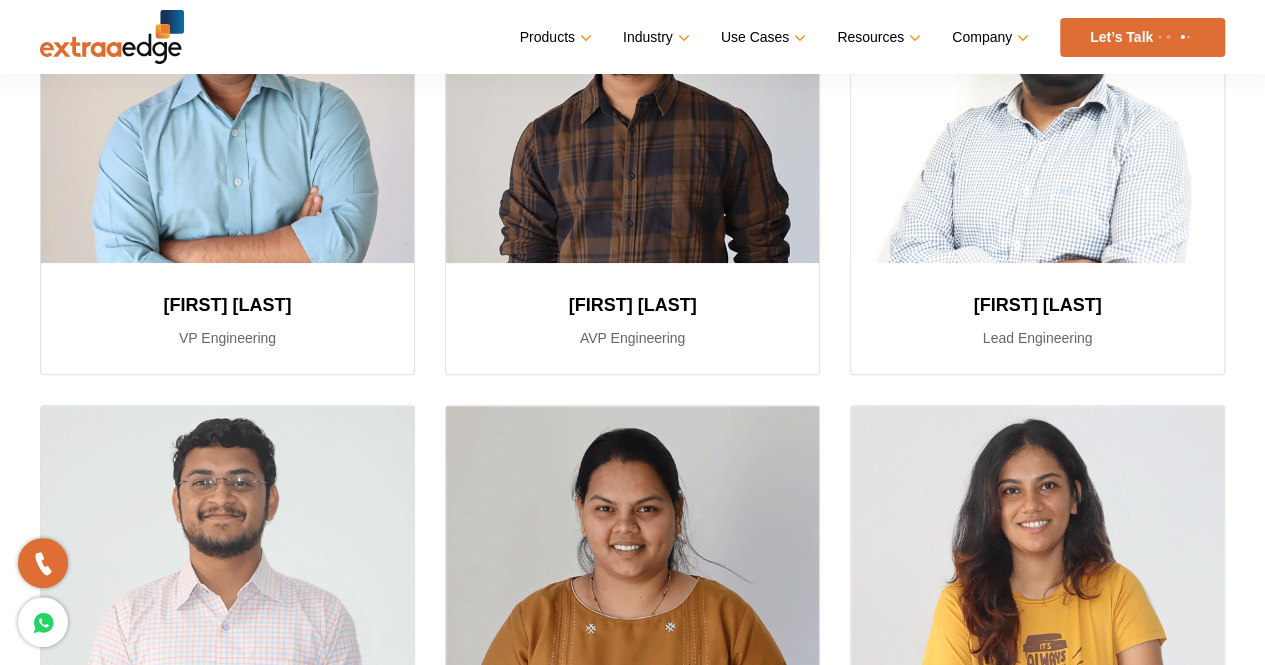 scroll, scrollTop: 0, scrollLeft: 0, axis: both 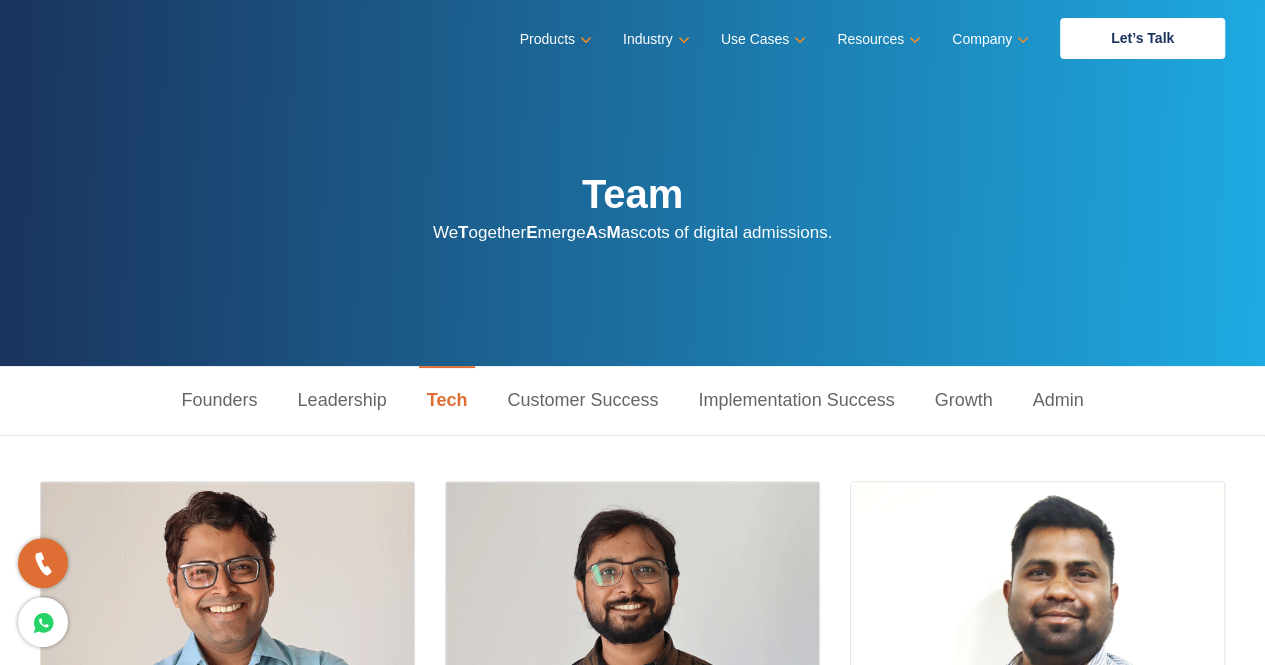 click on "Customer Success" at bounding box center (582, 400) 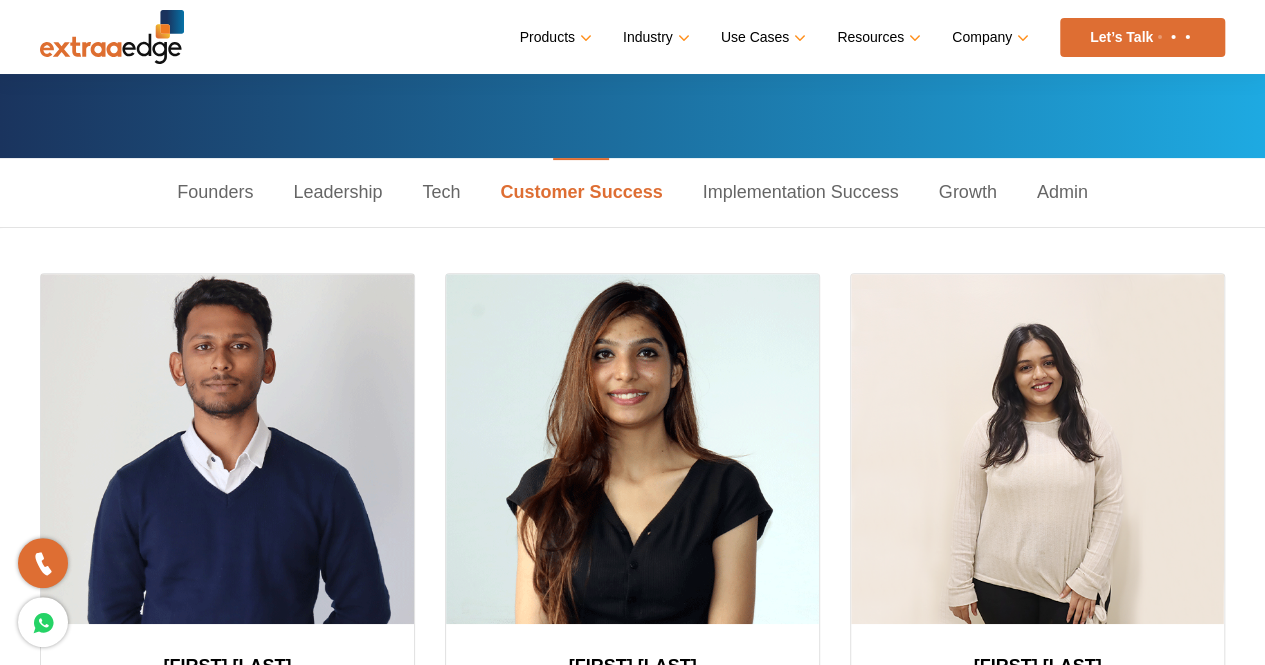 scroll, scrollTop: 205, scrollLeft: 0, axis: vertical 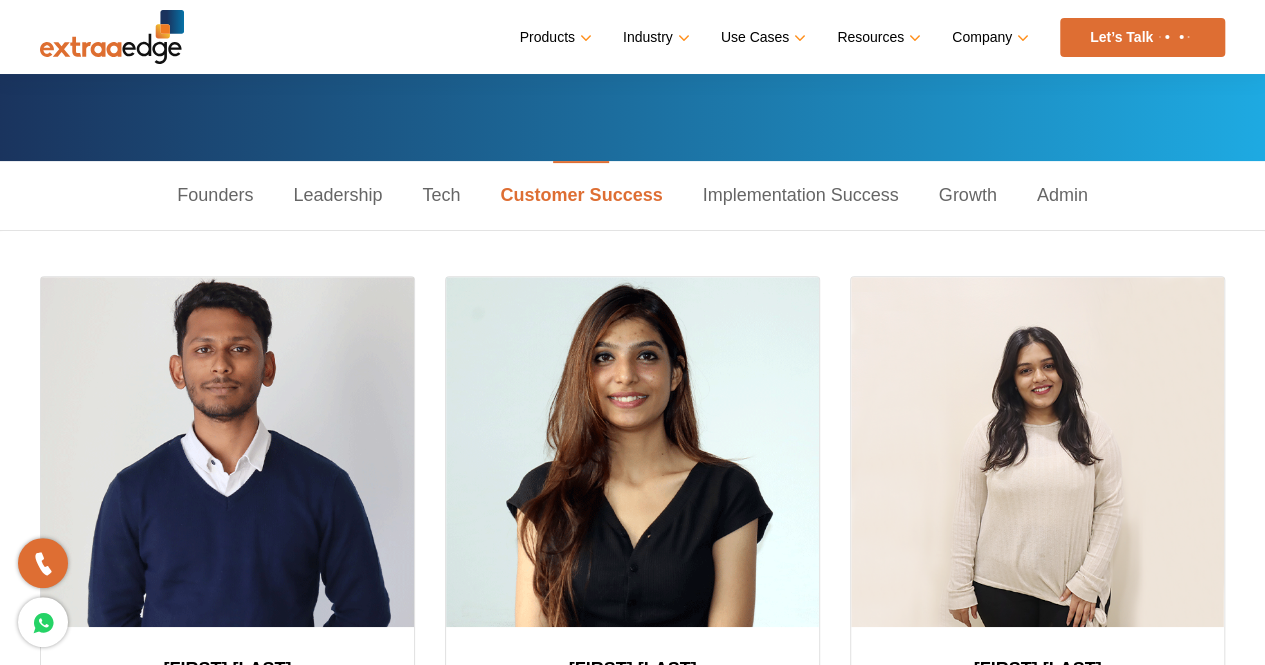click on "Implementation Success" at bounding box center [801, 195] 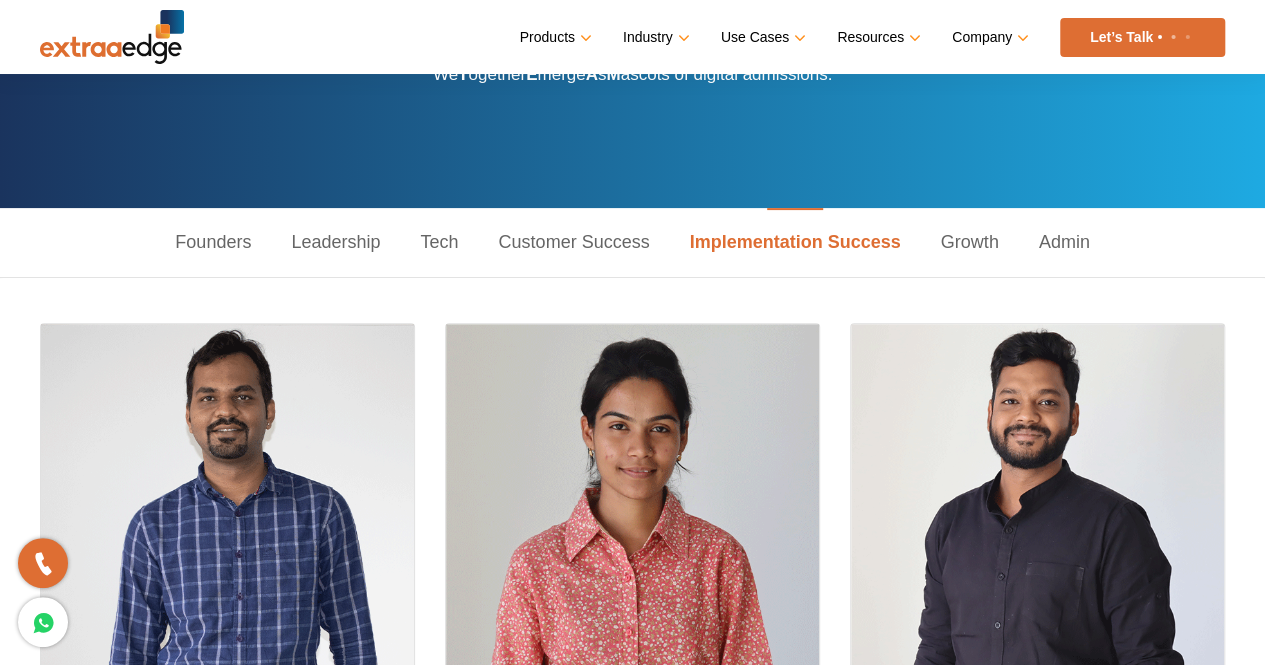 scroll, scrollTop: 0, scrollLeft: 0, axis: both 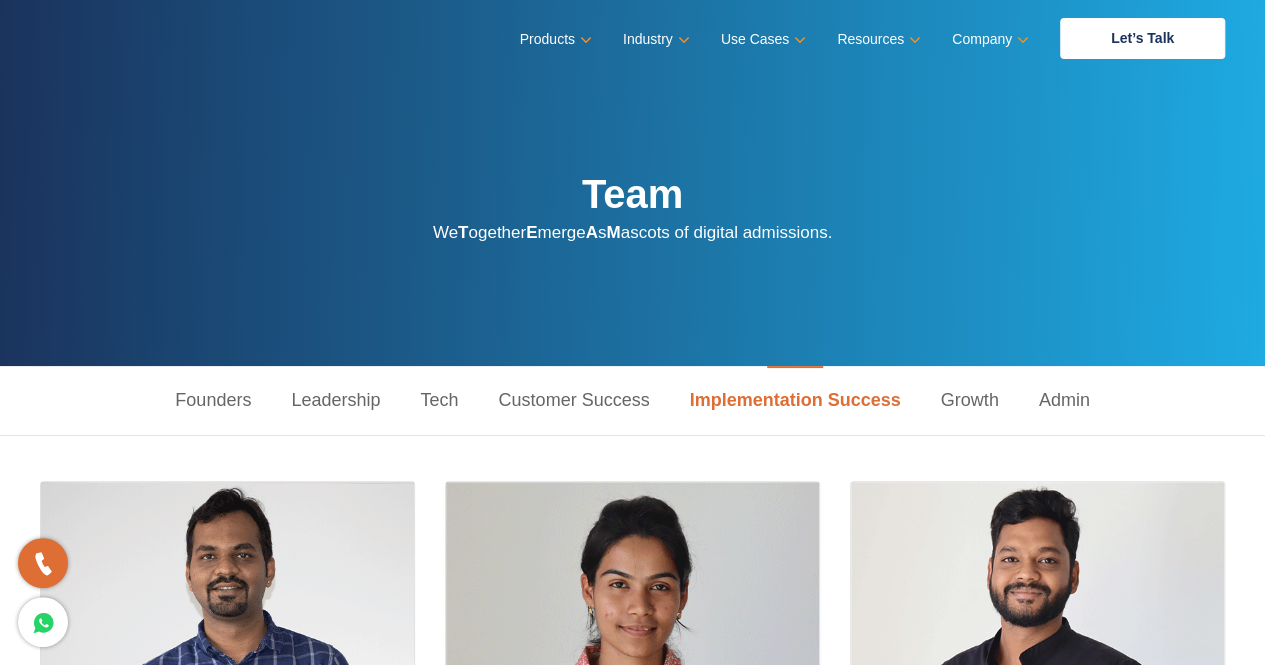 click on "Growth" at bounding box center (970, 400) 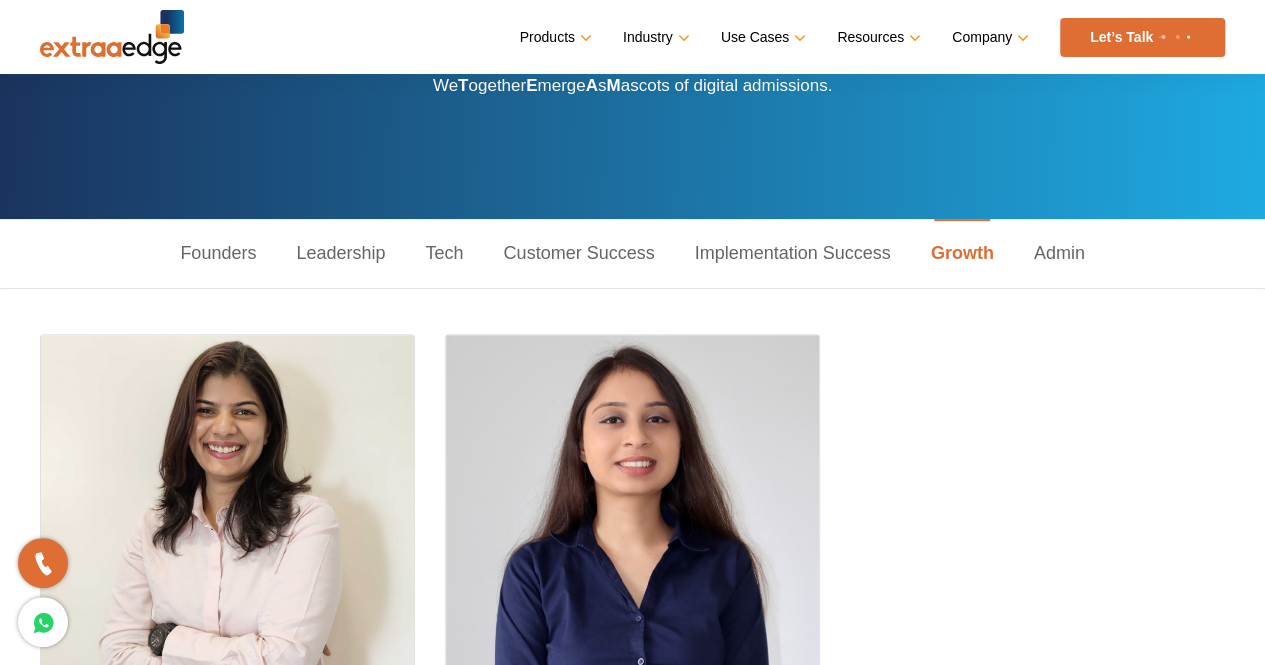 scroll, scrollTop: 145, scrollLeft: 0, axis: vertical 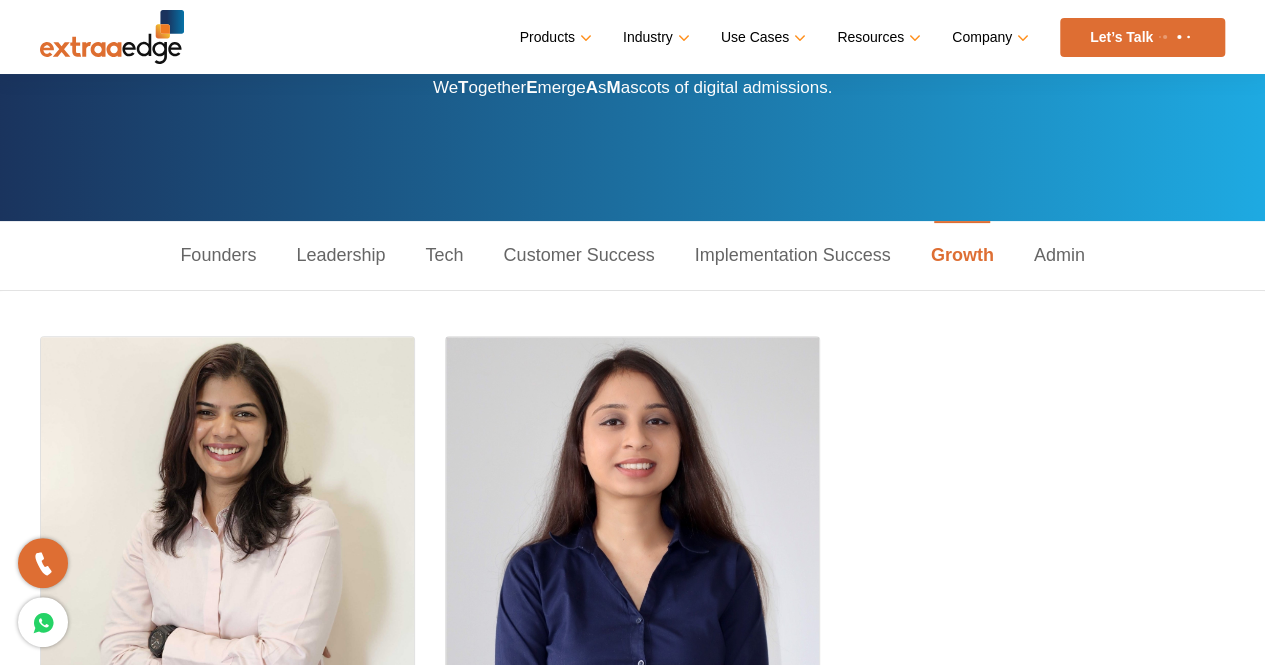 click on "Admin" at bounding box center (1059, 255) 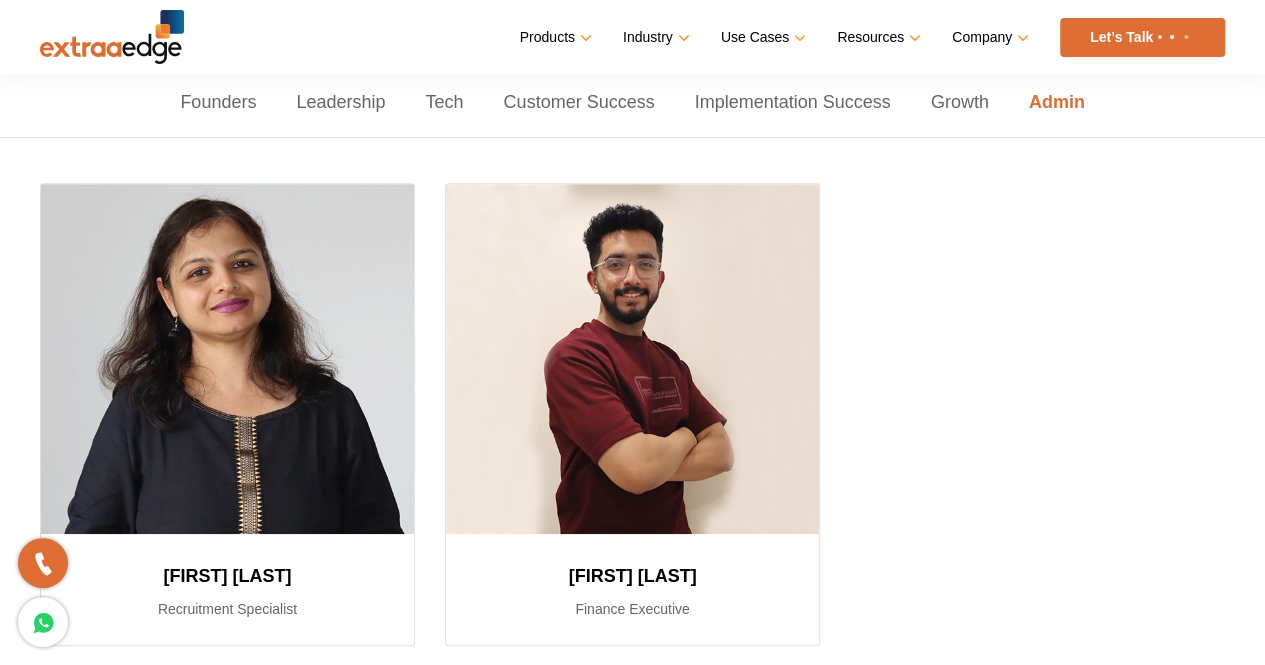 scroll, scrollTop: 291, scrollLeft: 0, axis: vertical 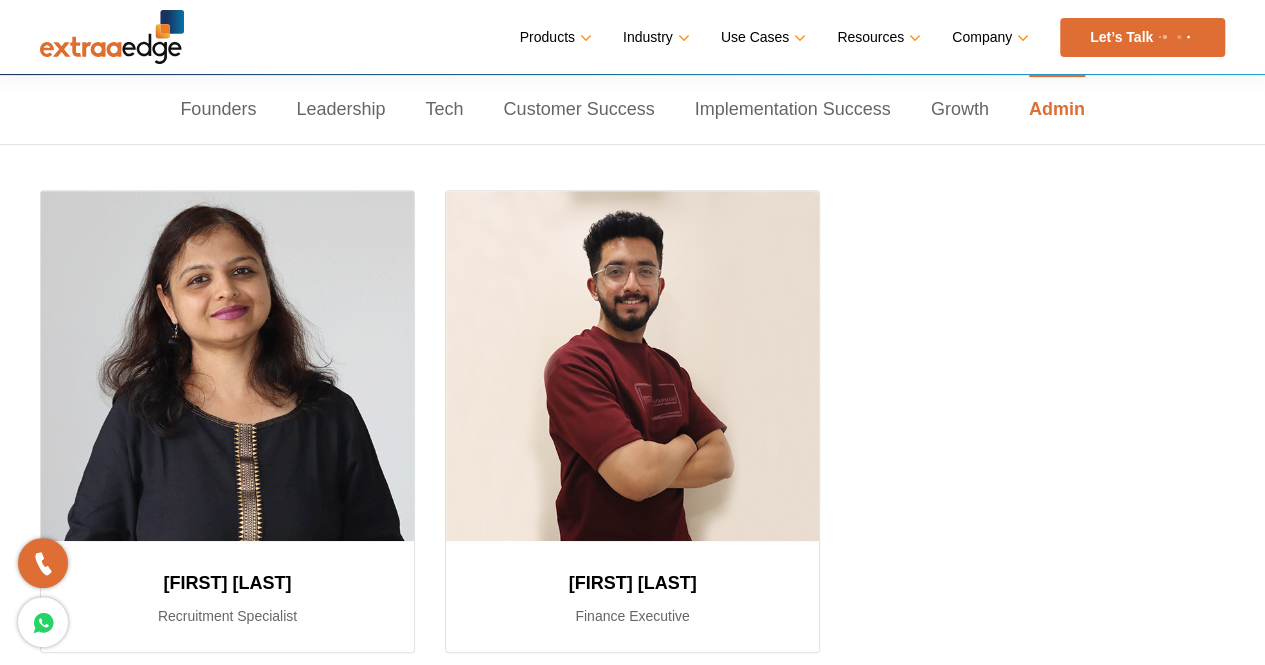 click on "Founders" at bounding box center (218, 109) 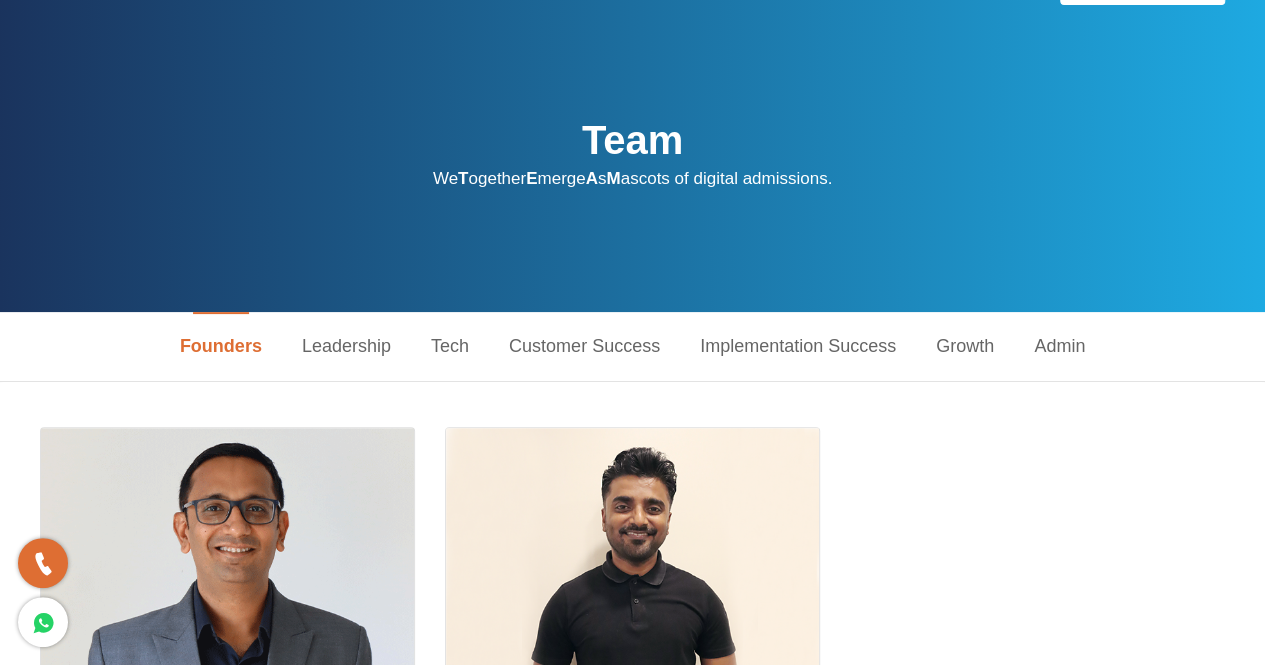 scroll, scrollTop: 0, scrollLeft: 0, axis: both 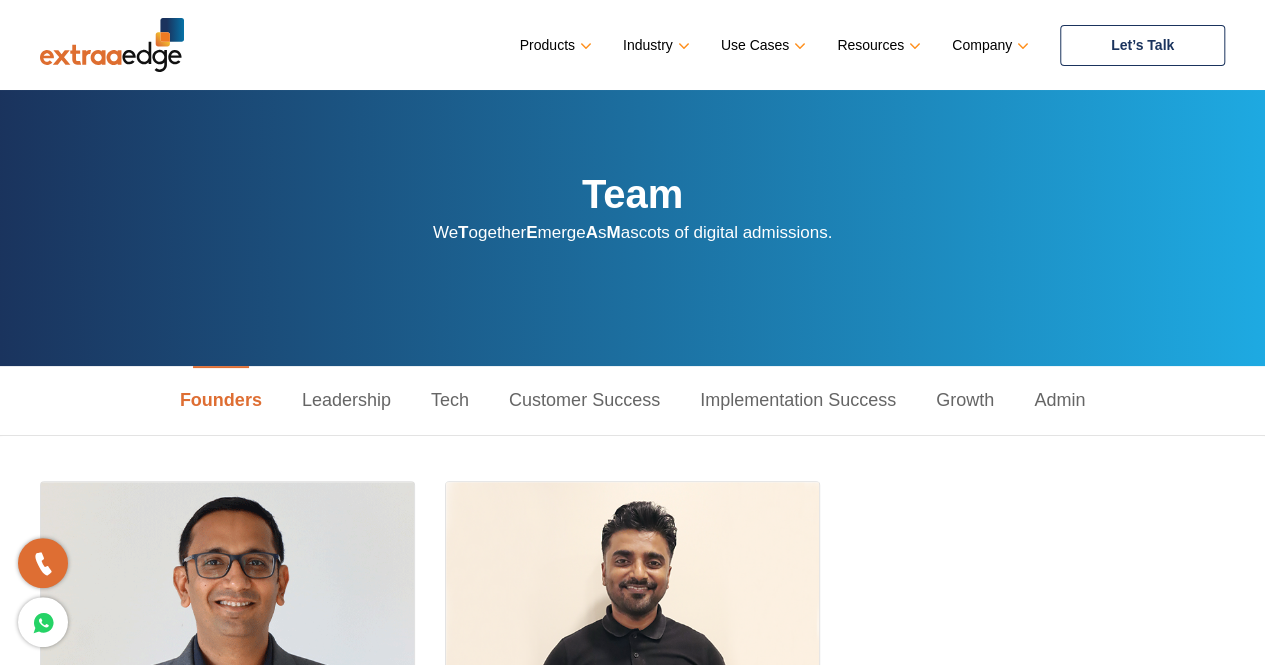 click on "Let’s Talk" at bounding box center [1142, 45] 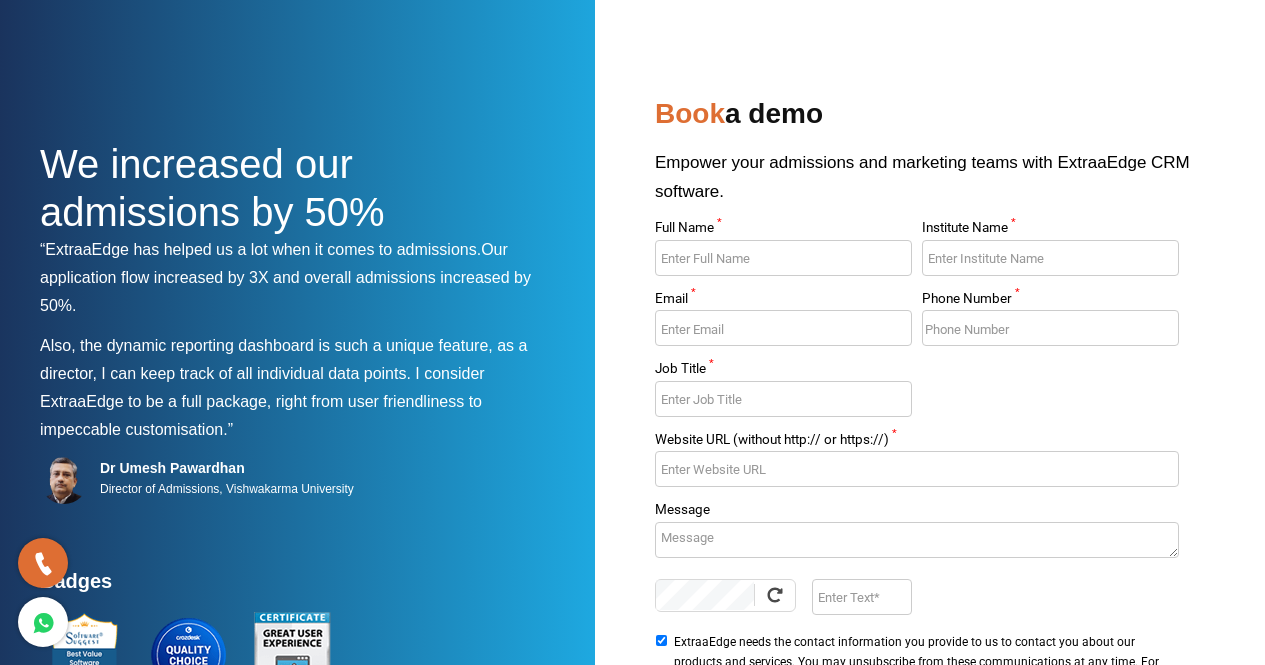 scroll, scrollTop: 0, scrollLeft: 0, axis: both 